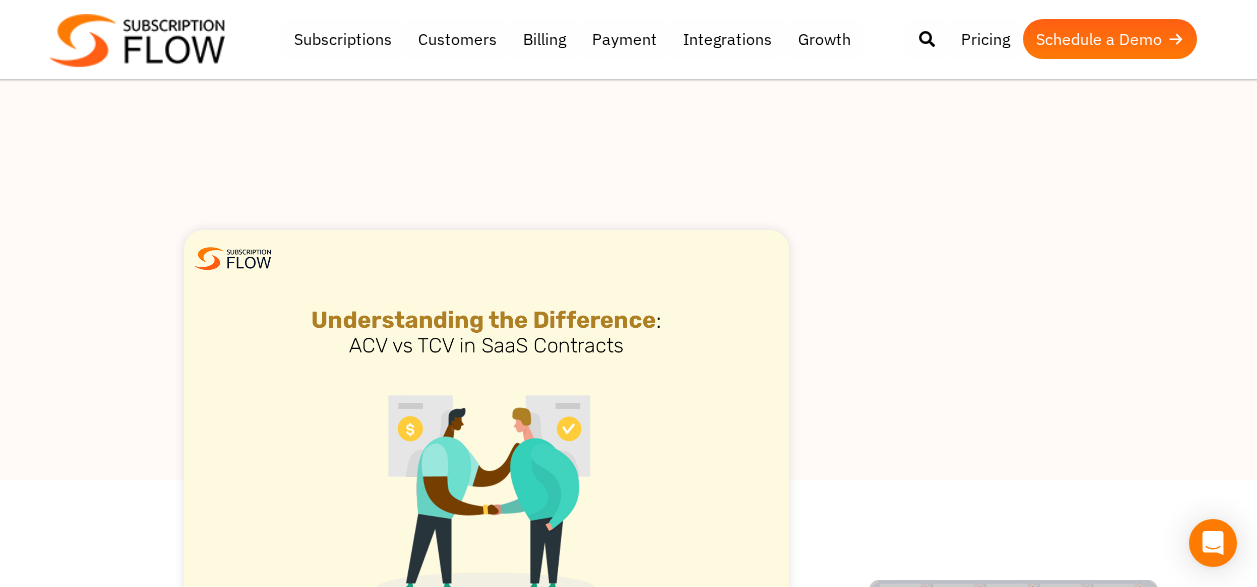 scroll, scrollTop: 1000, scrollLeft: 0, axis: vertical 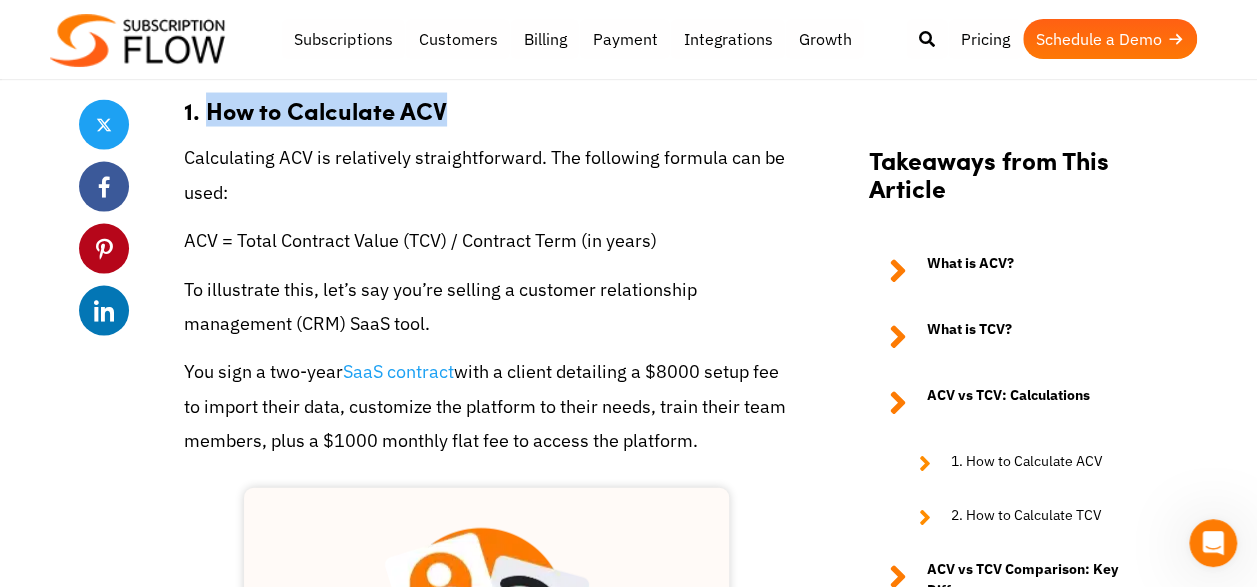 drag, startPoint x: 210, startPoint y: 116, endPoint x: 440, endPoint y: 101, distance: 230.48862 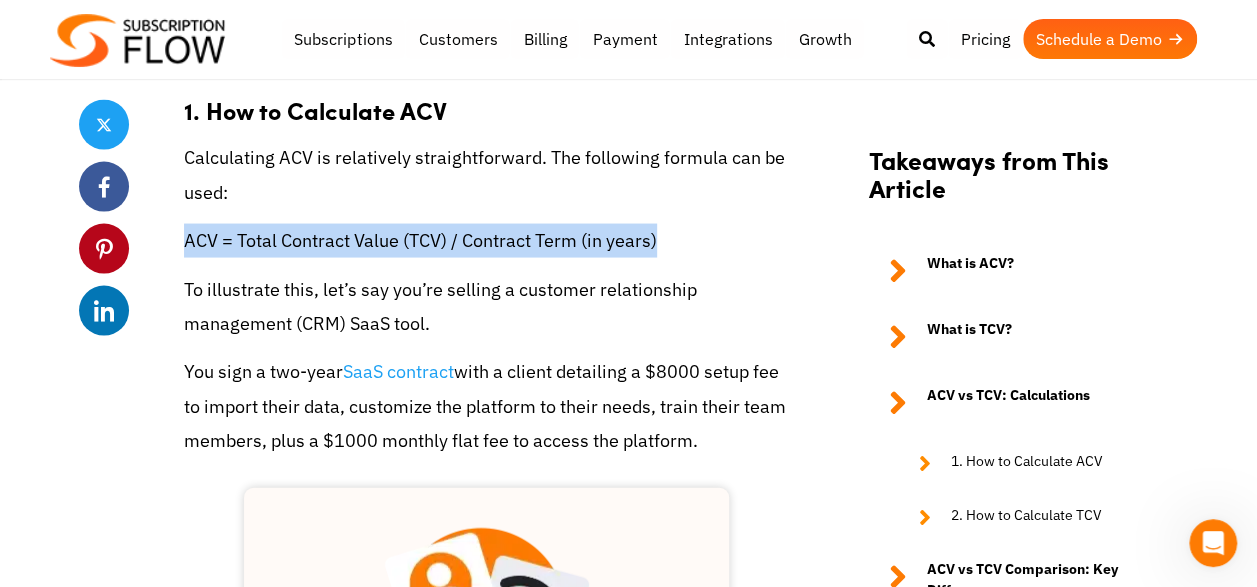drag, startPoint x: 185, startPoint y: 240, endPoint x: 710, endPoint y: 244, distance: 525.01526 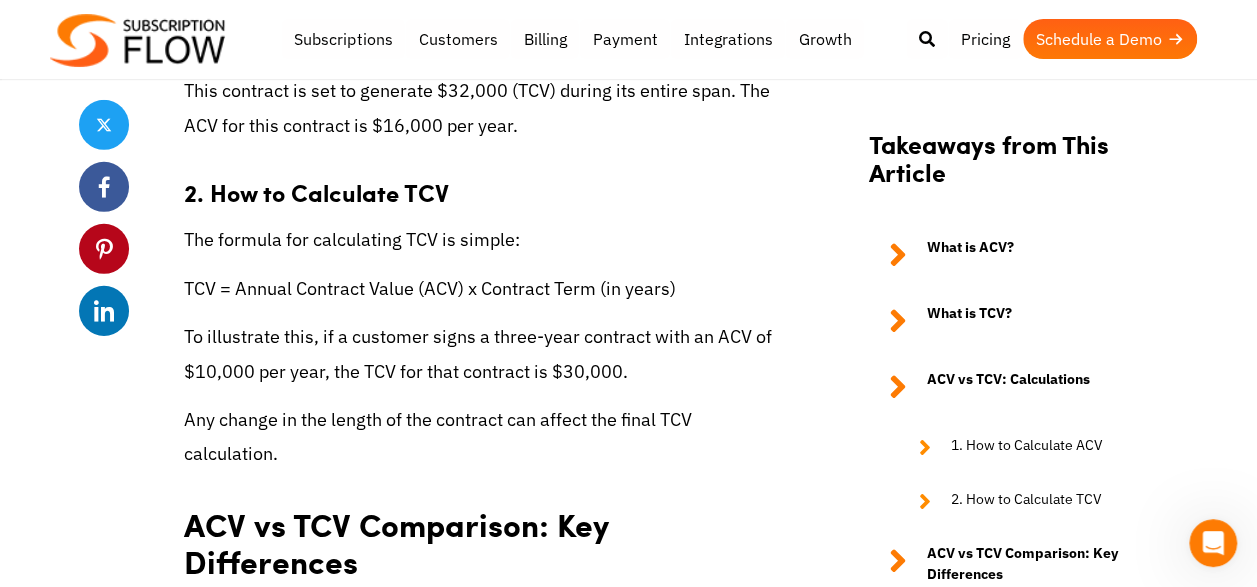 scroll, scrollTop: 3000, scrollLeft: 0, axis: vertical 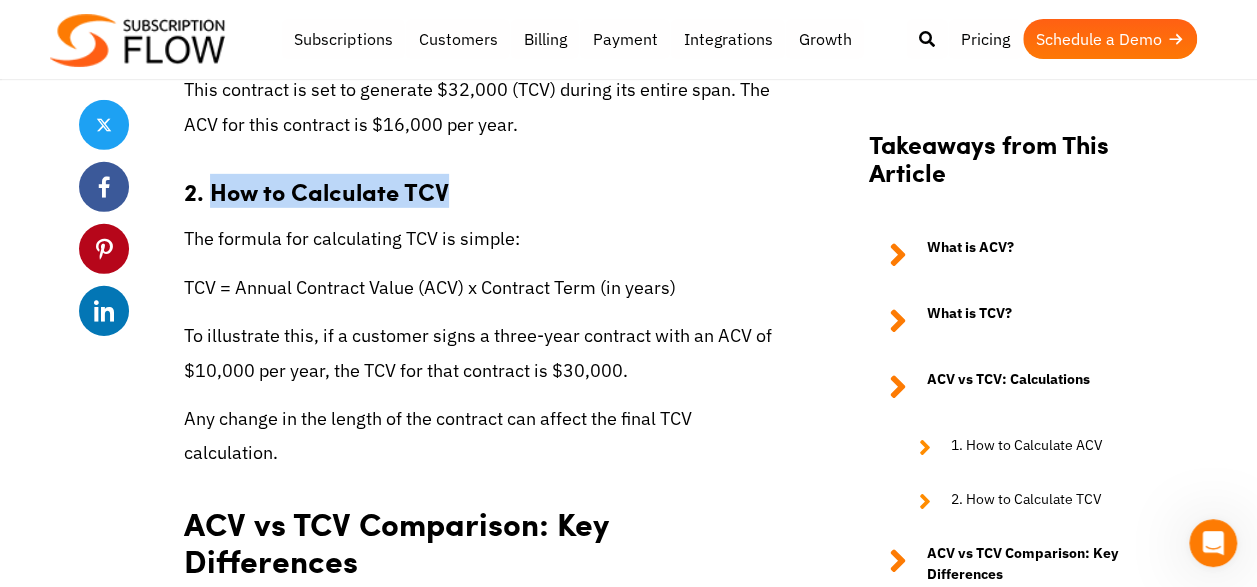 drag, startPoint x: 212, startPoint y: 192, endPoint x: 444, endPoint y: 186, distance: 232.07758 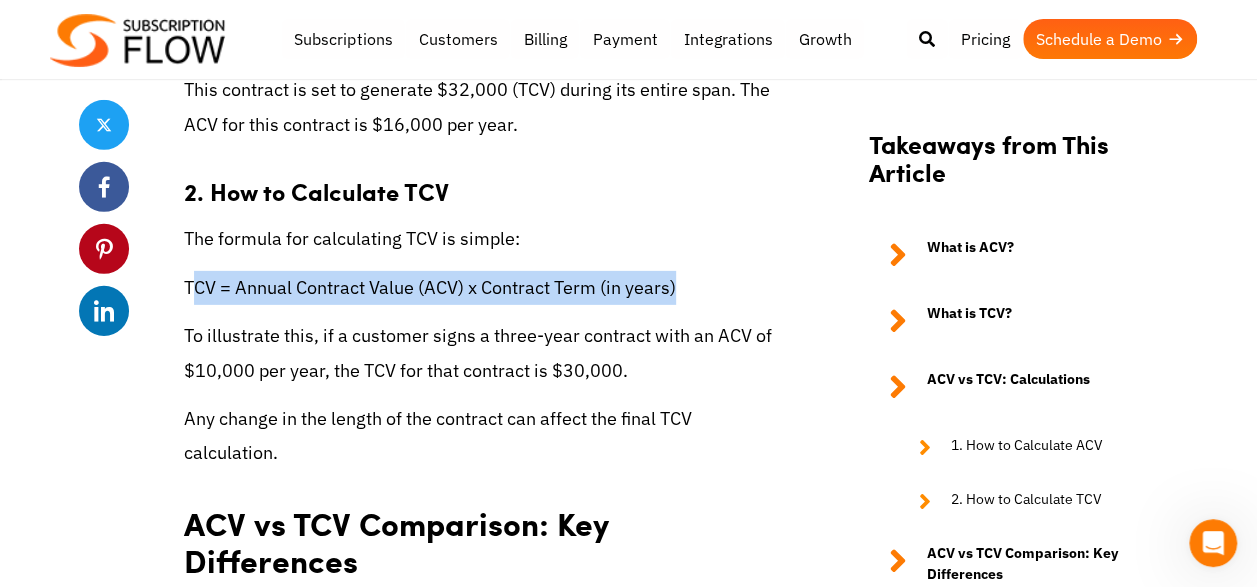 drag, startPoint x: 192, startPoint y: 290, endPoint x: 676, endPoint y: 288, distance: 484.00412 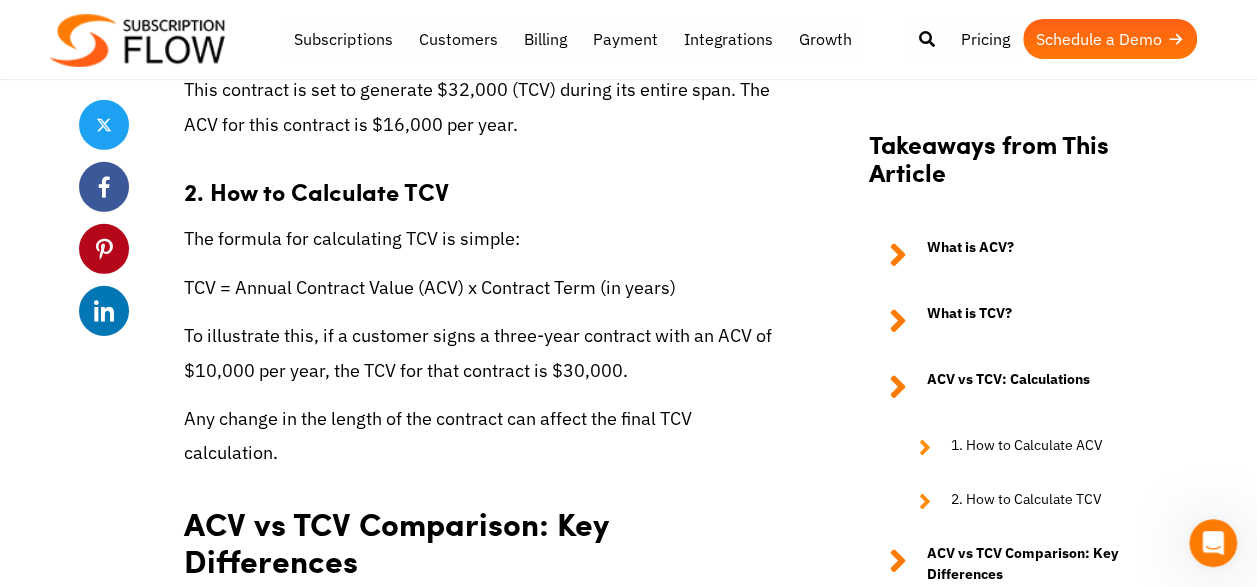 click on "TCV = Annual Contract Value (ACV) x Contract Term (in years)" at bounding box center (430, 287) 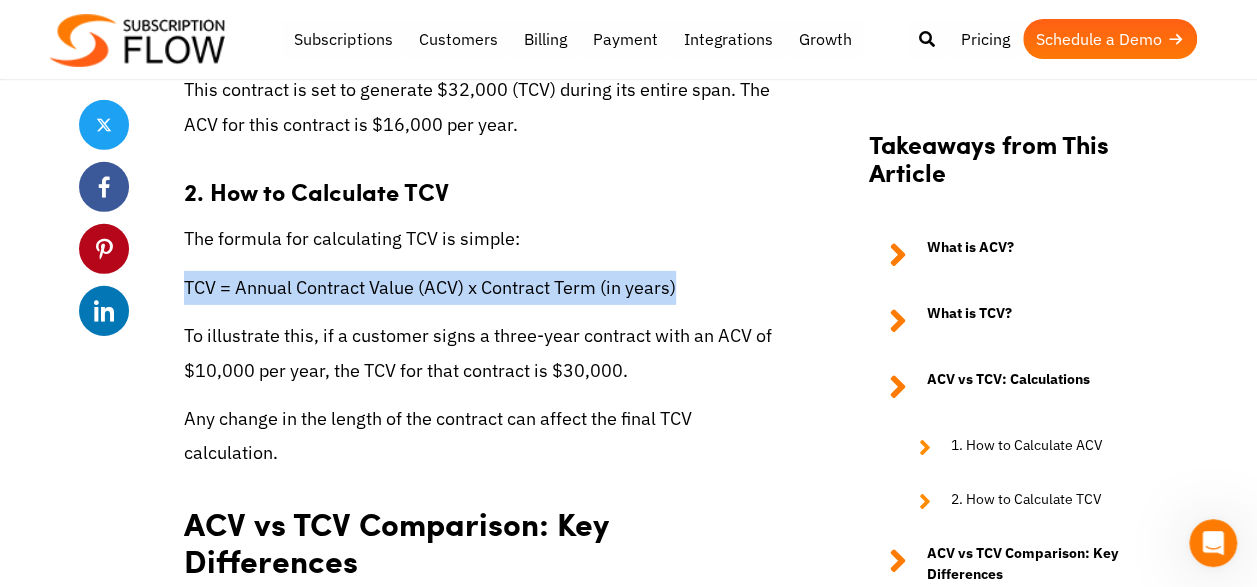 drag, startPoint x: 182, startPoint y: 288, endPoint x: 675, endPoint y: 290, distance: 493.00406 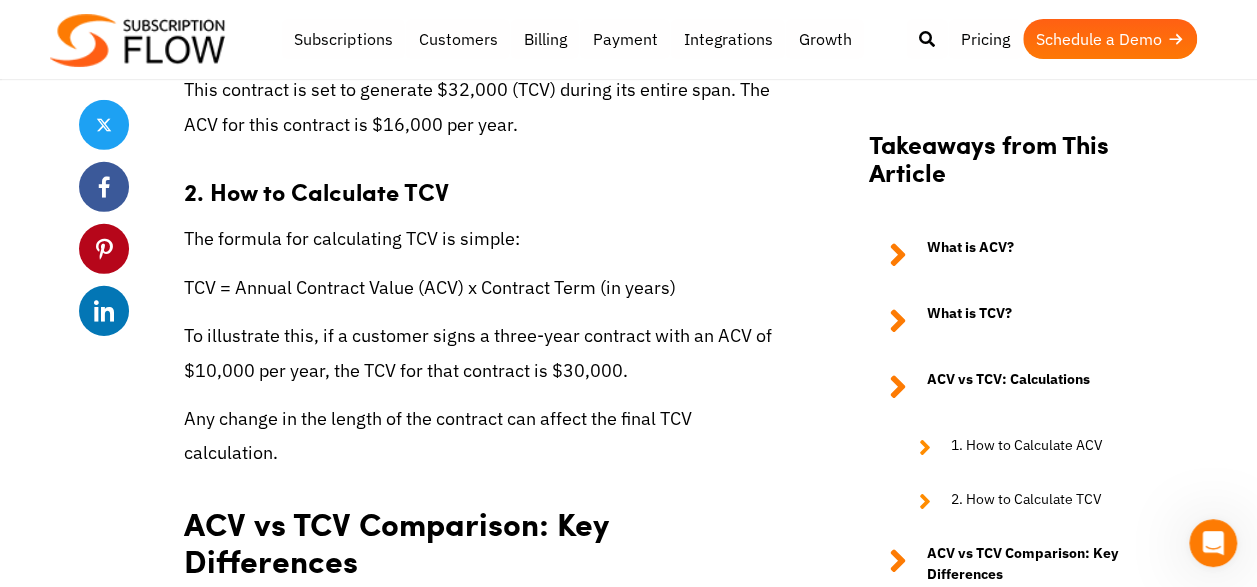 click on "To illustrate this, if a customer signs a three-year contract with an ACV of $10,000 per year, the TCV for that contract is $30,000." at bounding box center [478, 352] 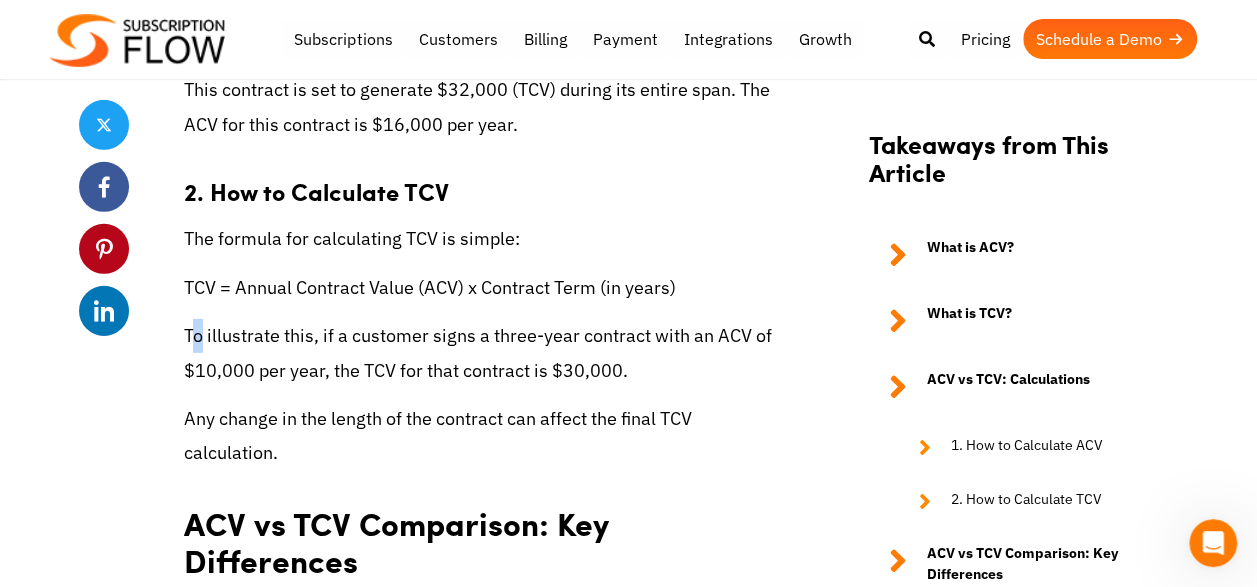 drag, startPoint x: 203, startPoint y: 338, endPoint x: 329, endPoint y: 370, distance: 130 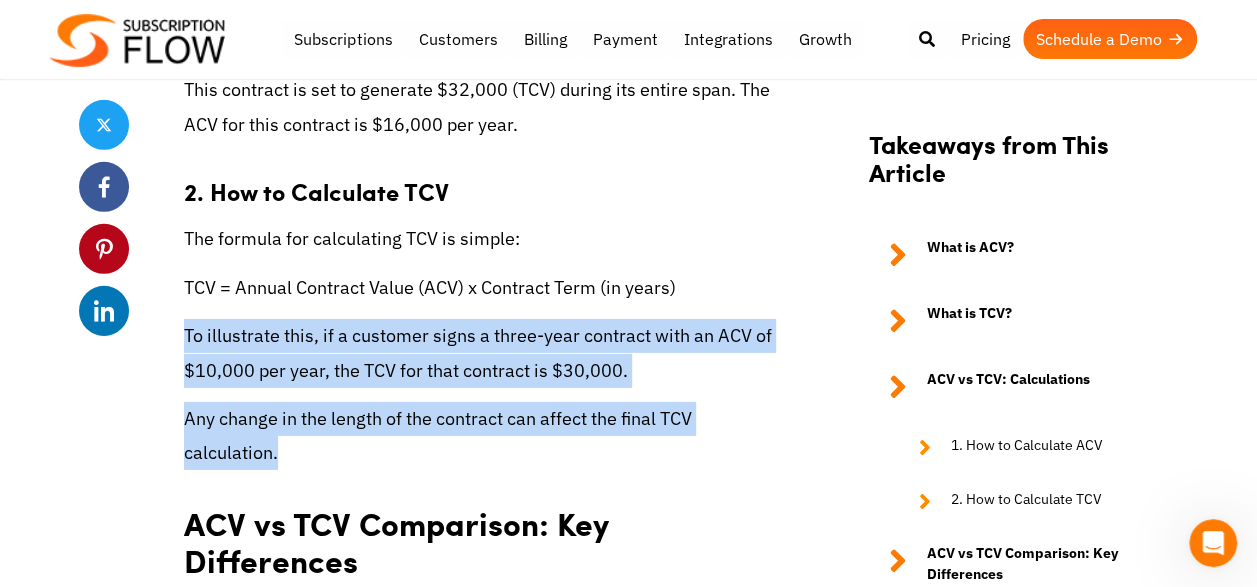 drag, startPoint x: 187, startPoint y: 335, endPoint x: 280, endPoint y: 444, distance: 143.28294 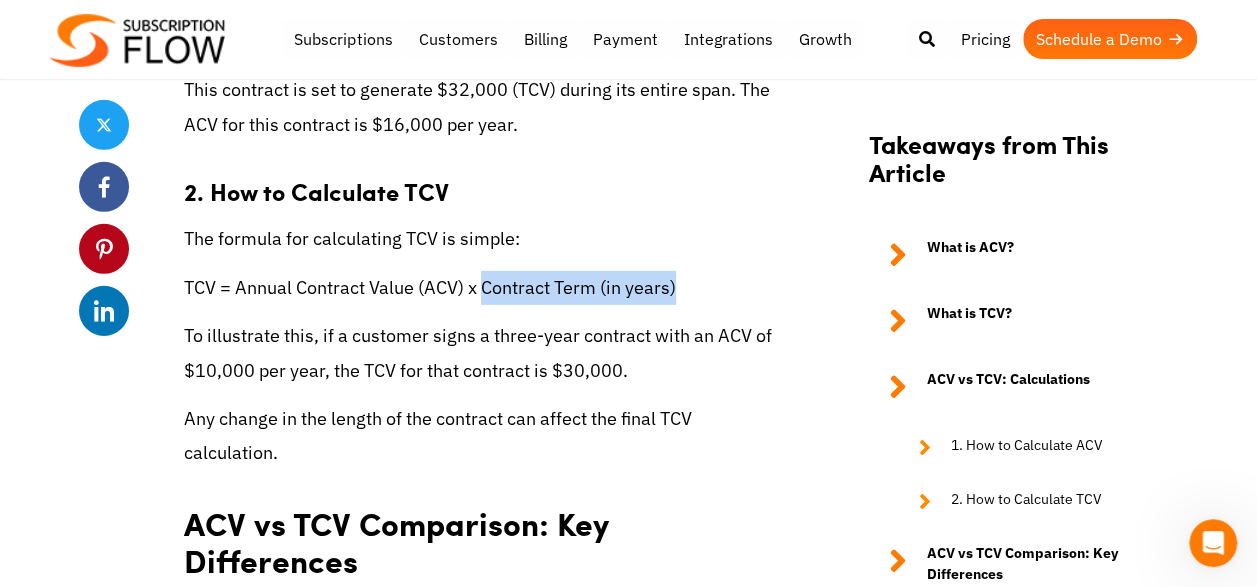 drag, startPoint x: 482, startPoint y: 288, endPoint x: 678, endPoint y: 289, distance: 196.00255 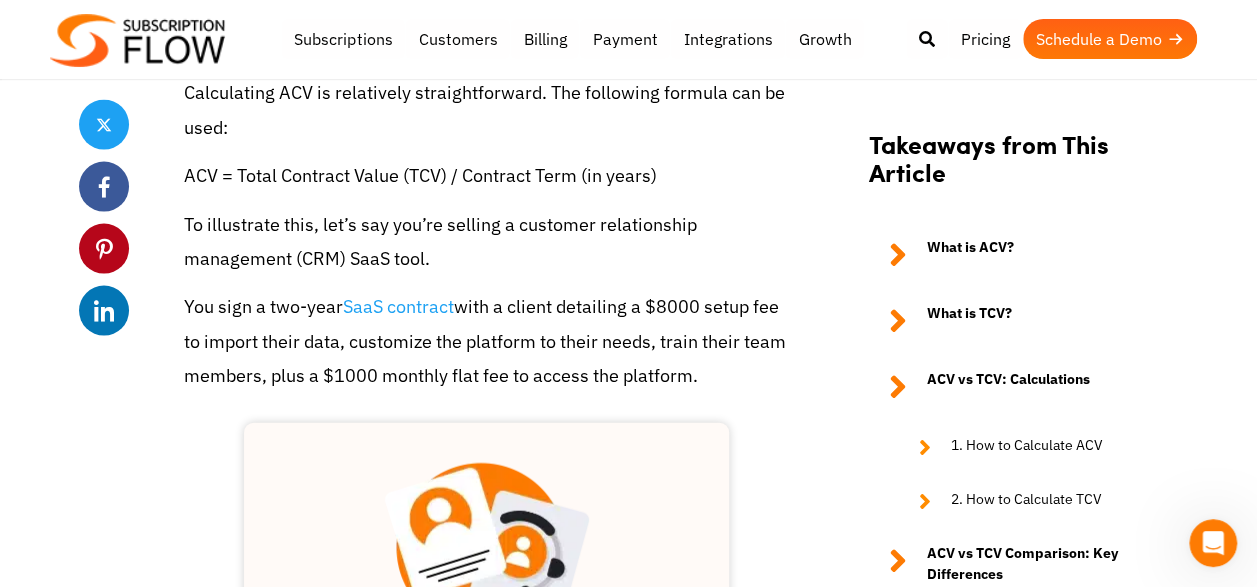 scroll, scrollTop: 1900, scrollLeft: 0, axis: vertical 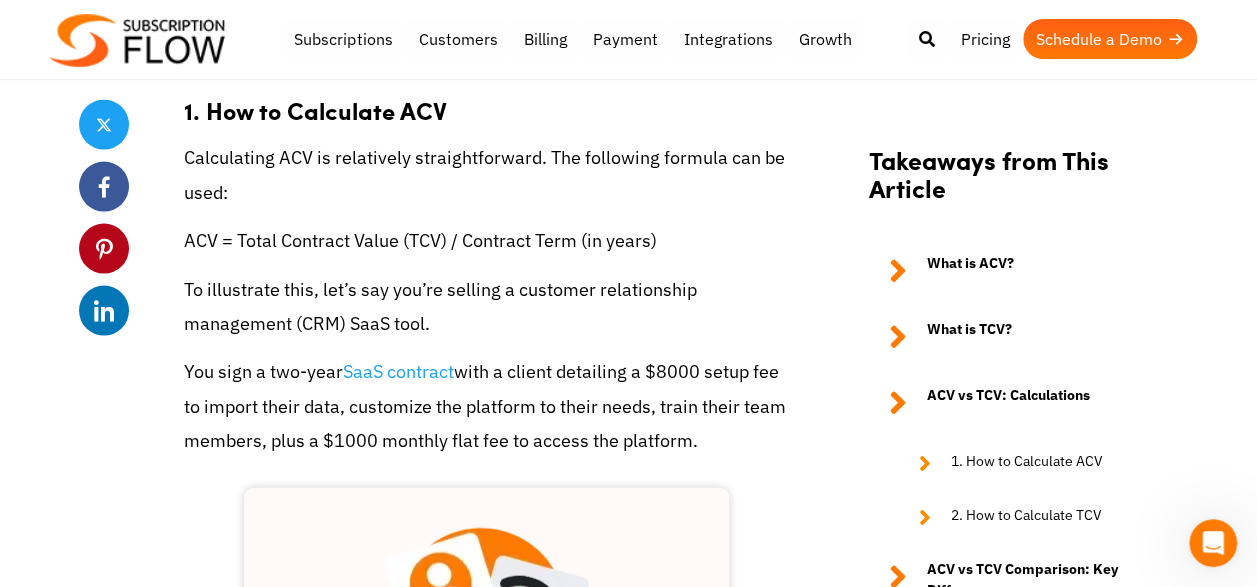 drag, startPoint x: 190, startPoint y: 372, endPoint x: 706, endPoint y: 437, distance: 520.0779 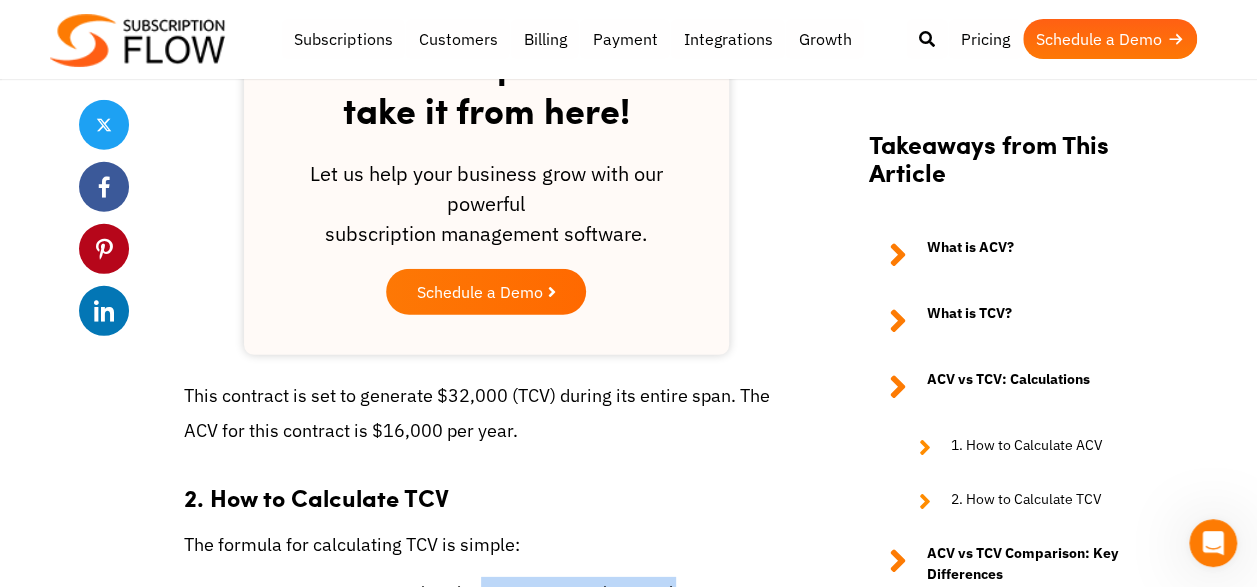 scroll, scrollTop: 2700, scrollLeft: 0, axis: vertical 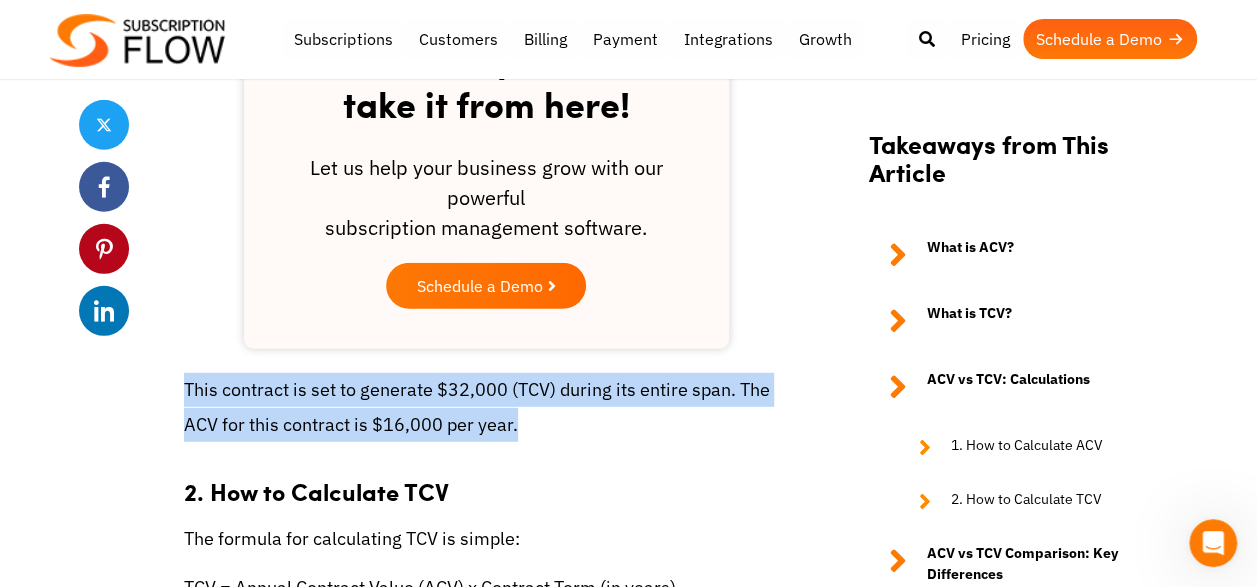 drag, startPoint x: 187, startPoint y: 388, endPoint x: 540, endPoint y: 426, distance: 355.03943 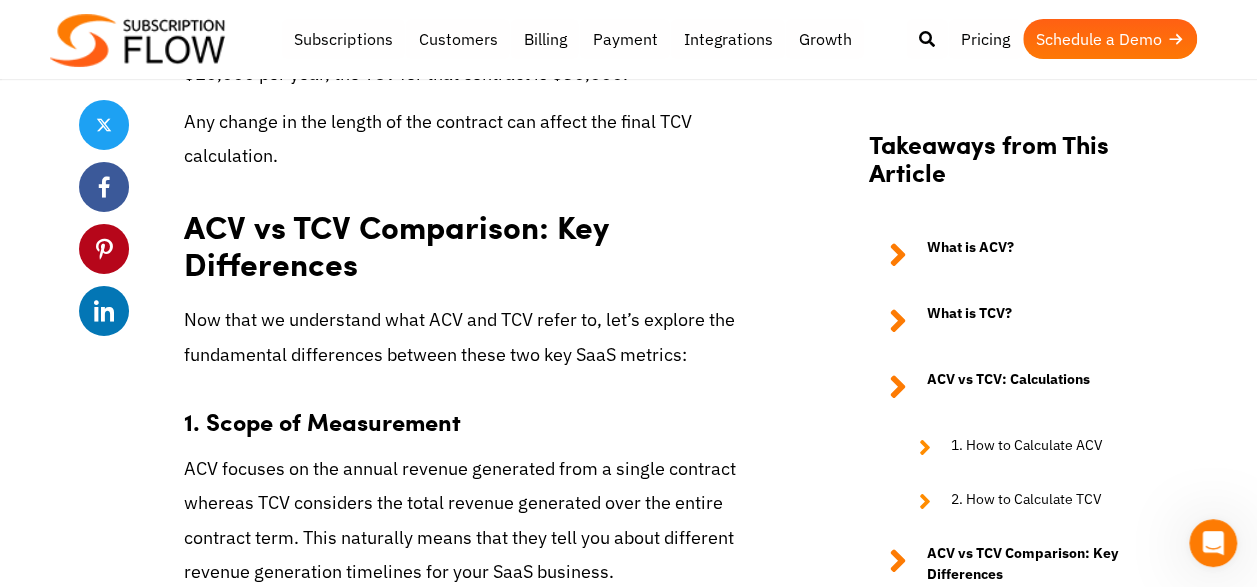 scroll, scrollTop: 3400, scrollLeft: 0, axis: vertical 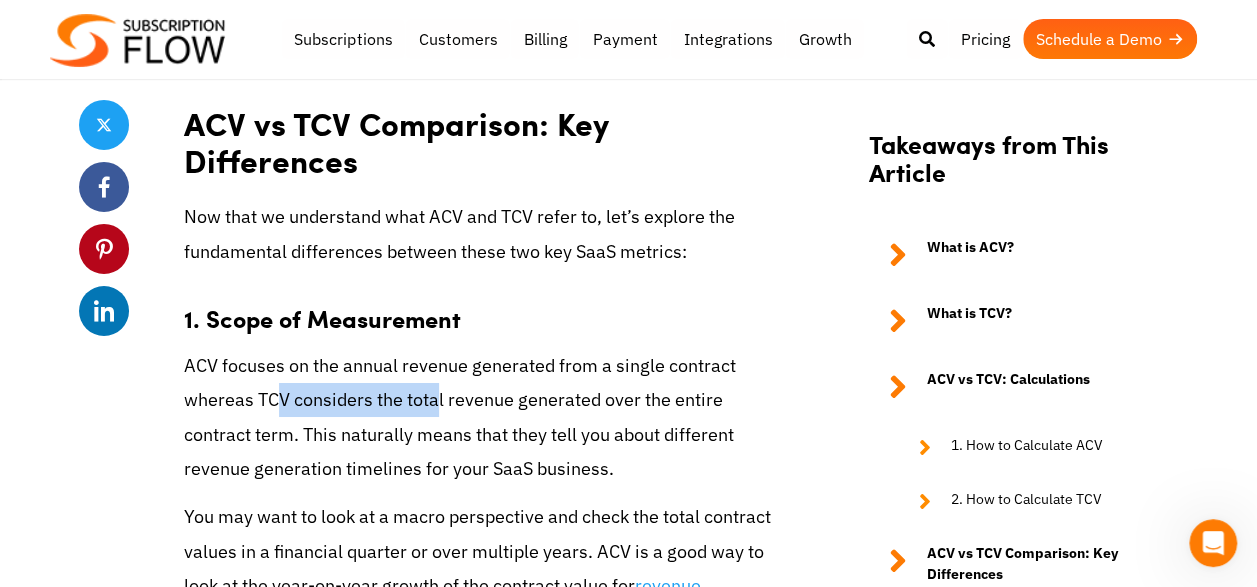 drag, startPoint x: 273, startPoint y: 358, endPoint x: 440, endPoint y: 366, distance: 167.19151 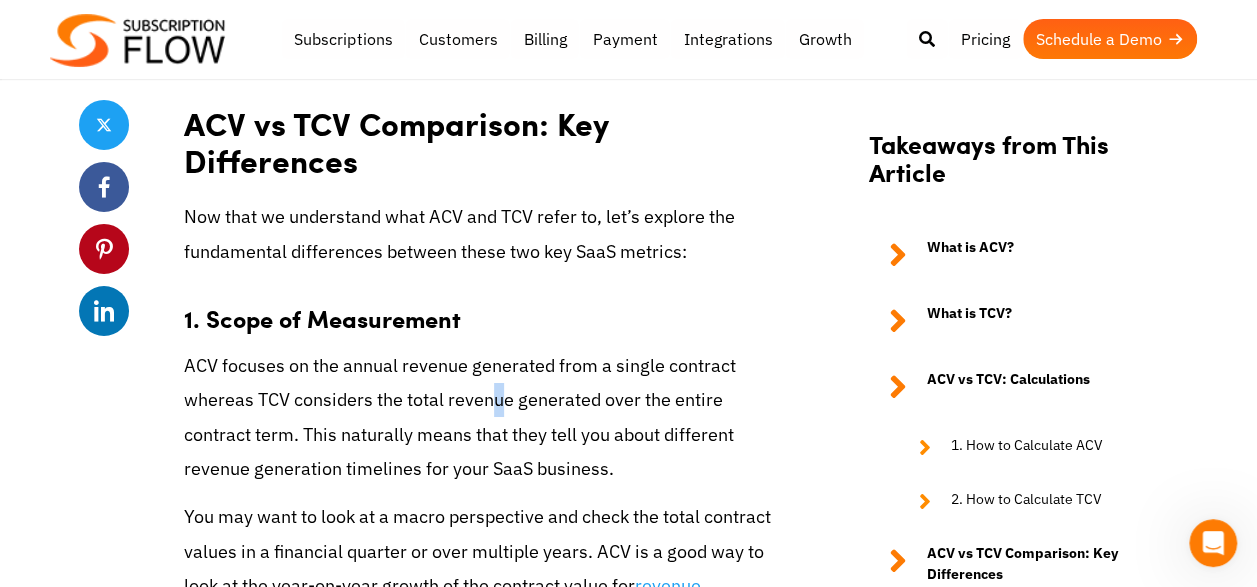 drag, startPoint x: 541, startPoint y: 374, endPoint x: 494, endPoint y: 376, distance: 47.042534 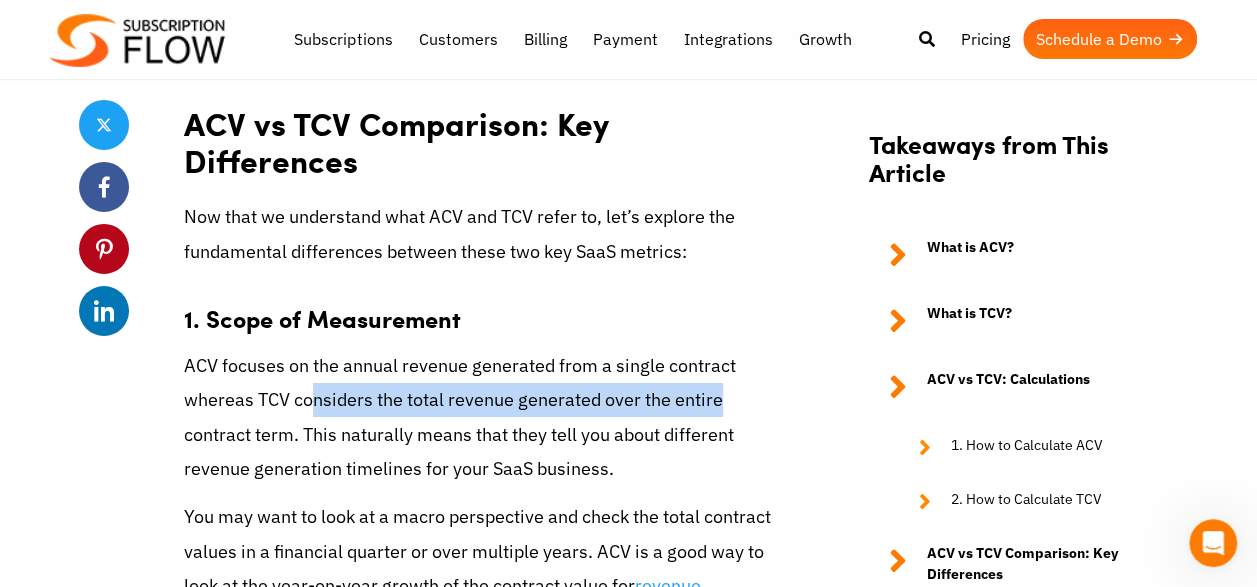 drag, startPoint x: 310, startPoint y: 363, endPoint x: 718, endPoint y: 356, distance: 408.06006 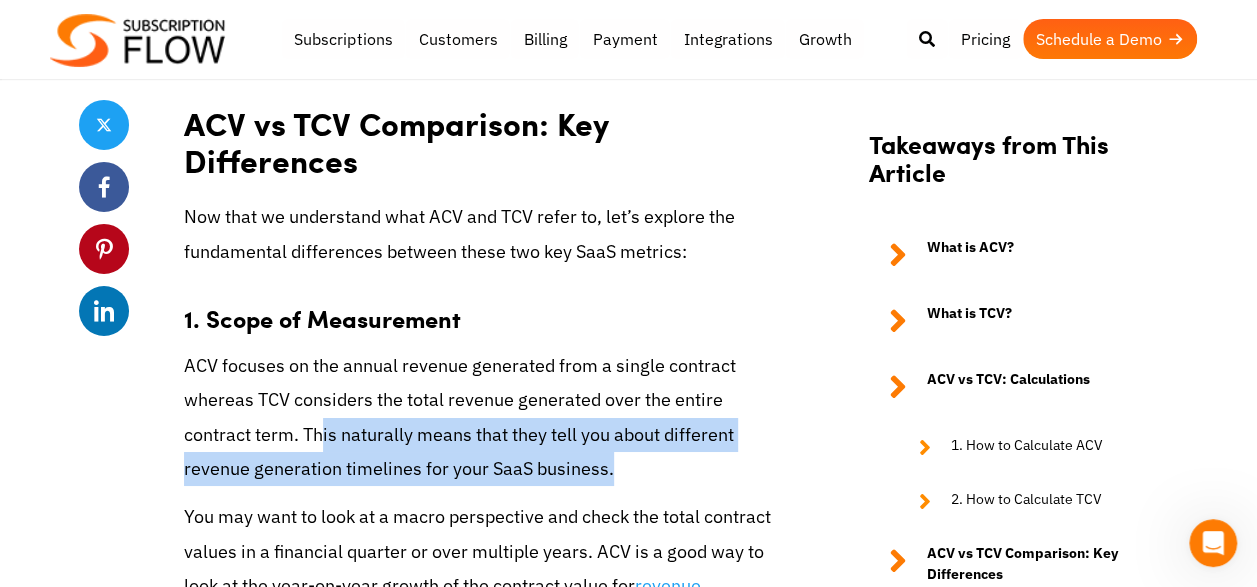 drag, startPoint x: 319, startPoint y: 398, endPoint x: 620, endPoint y: 426, distance: 302.29953 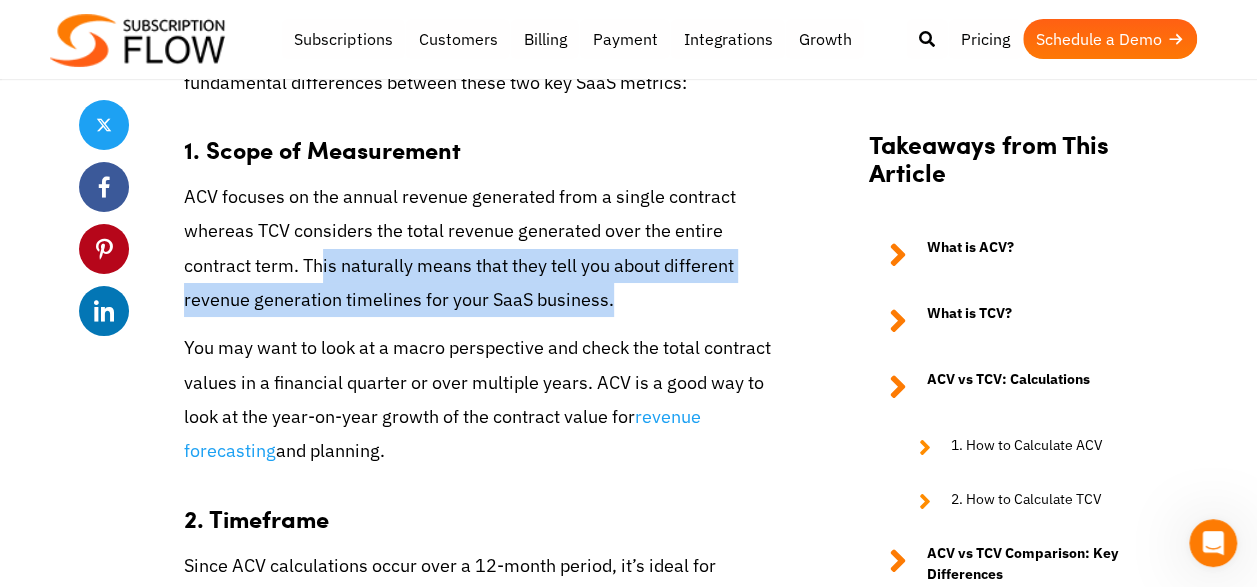 scroll, scrollTop: 3600, scrollLeft: 0, axis: vertical 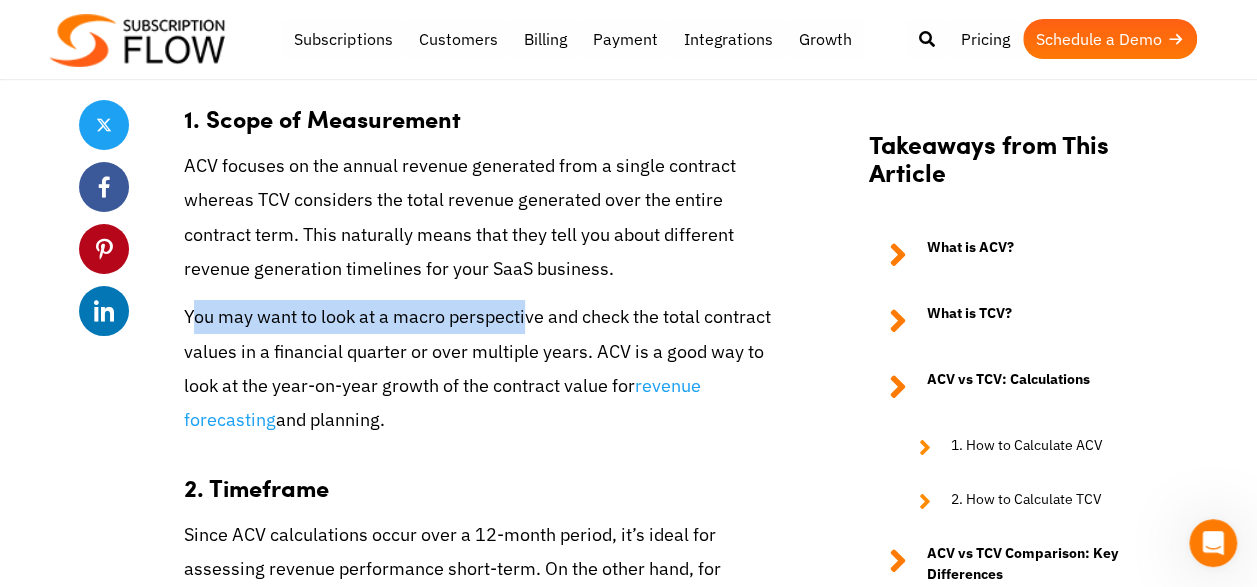 drag, startPoint x: 197, startPoint y: 280, endPoint x: 523, endPoint y: 290, distance: 326.15335 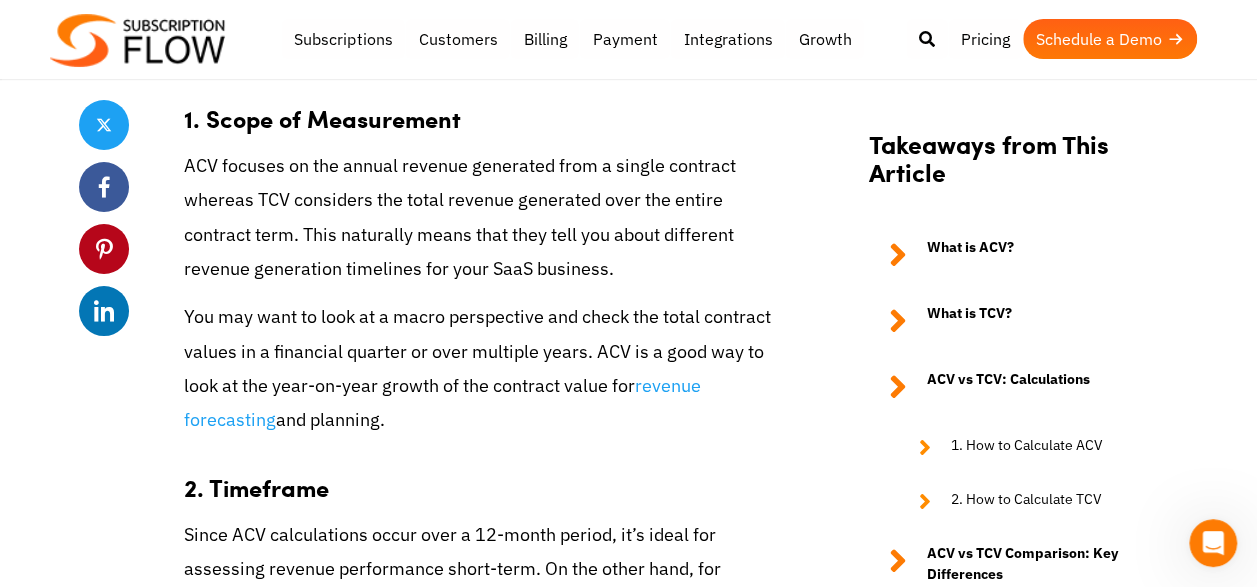 click on "You may want to look at a macro perspective and check the total contract values in a financial quarter or over multiple years. ACV is a good way to look at the year-on-year growth of the contract value for" at bounding box center (477, 350) 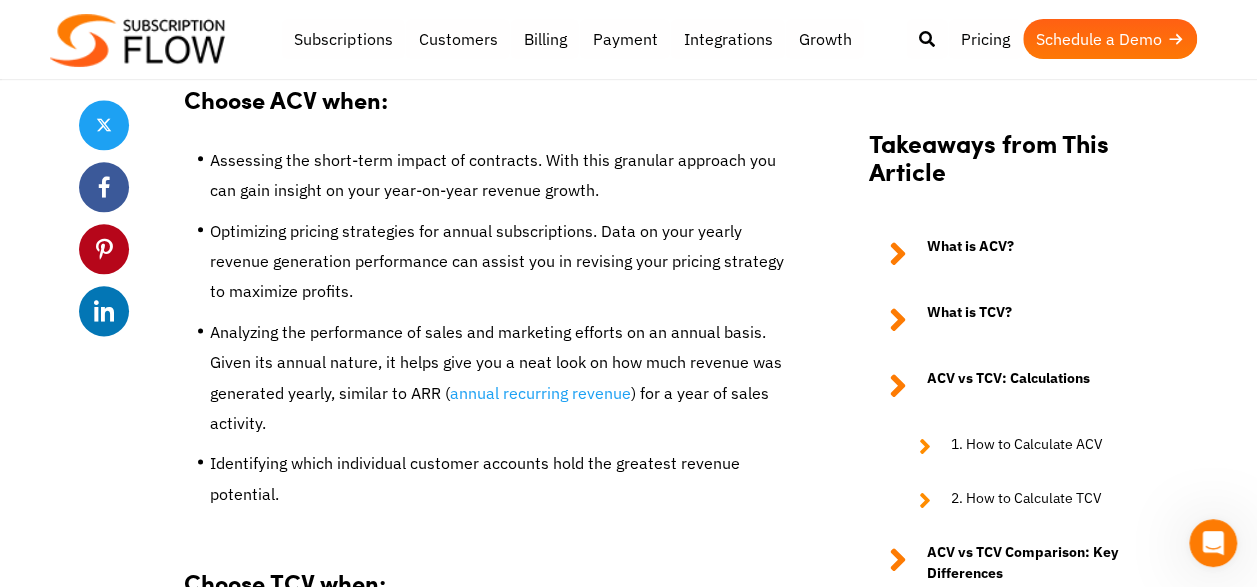 scroll, scrollTop: 4900, scrollLeft: 0, axis: vertical 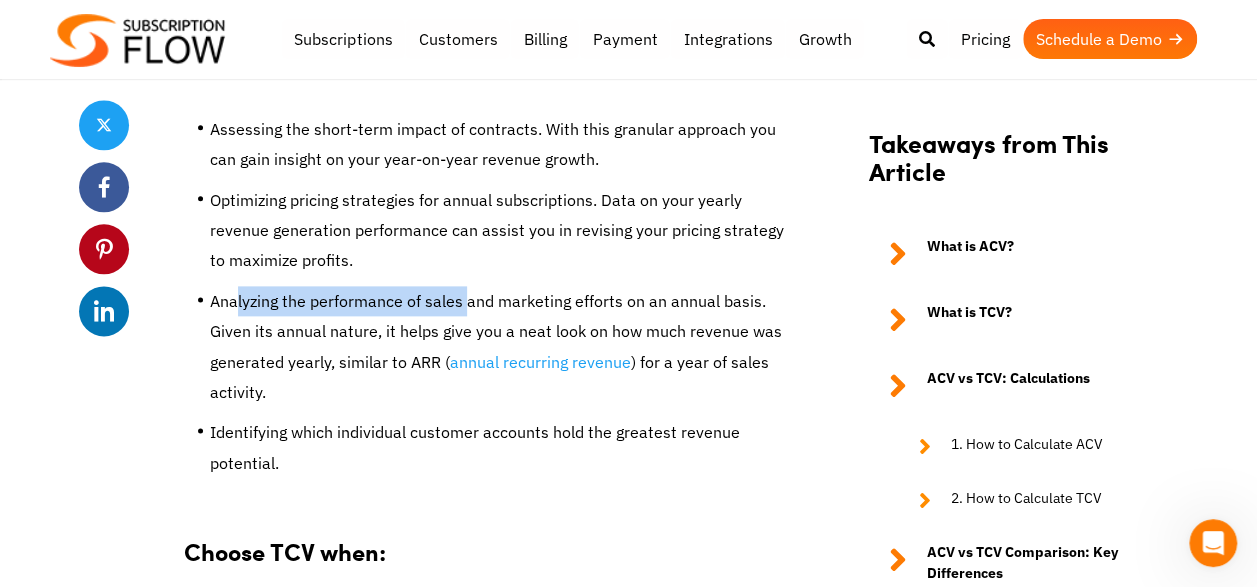 drag, startPoint x: 234, startPoint y: 267, endPoint x: 462, endPoint y: 267, distance: 228 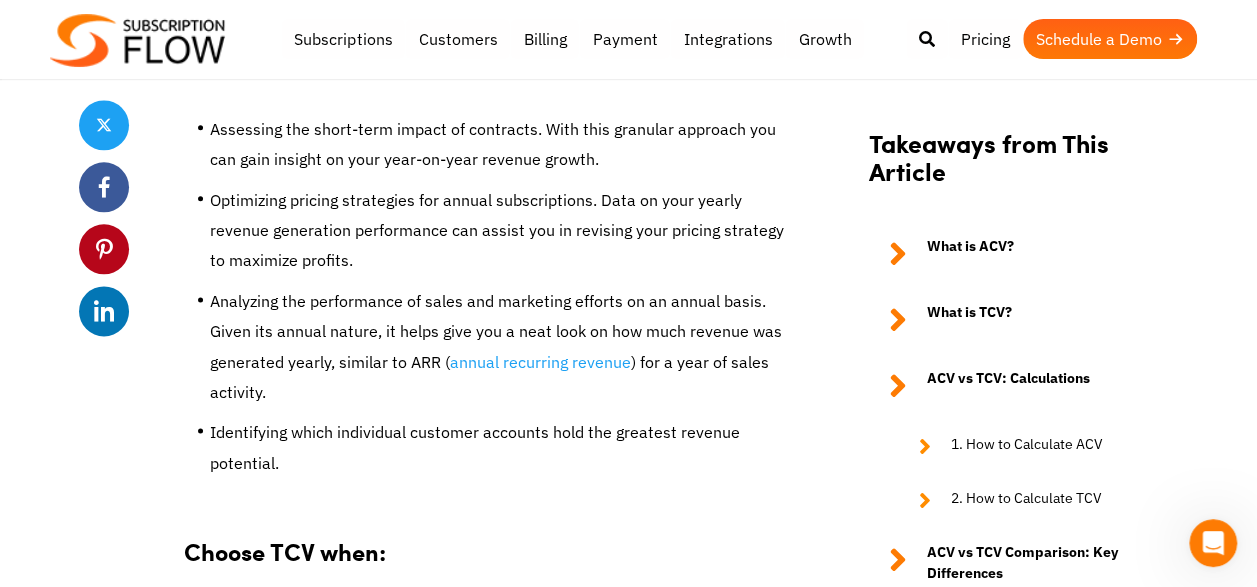 drag, startPoint x: 462, startPoint y: 267, endPoint x: 668, endPoint y: 282, distance: 206.5454 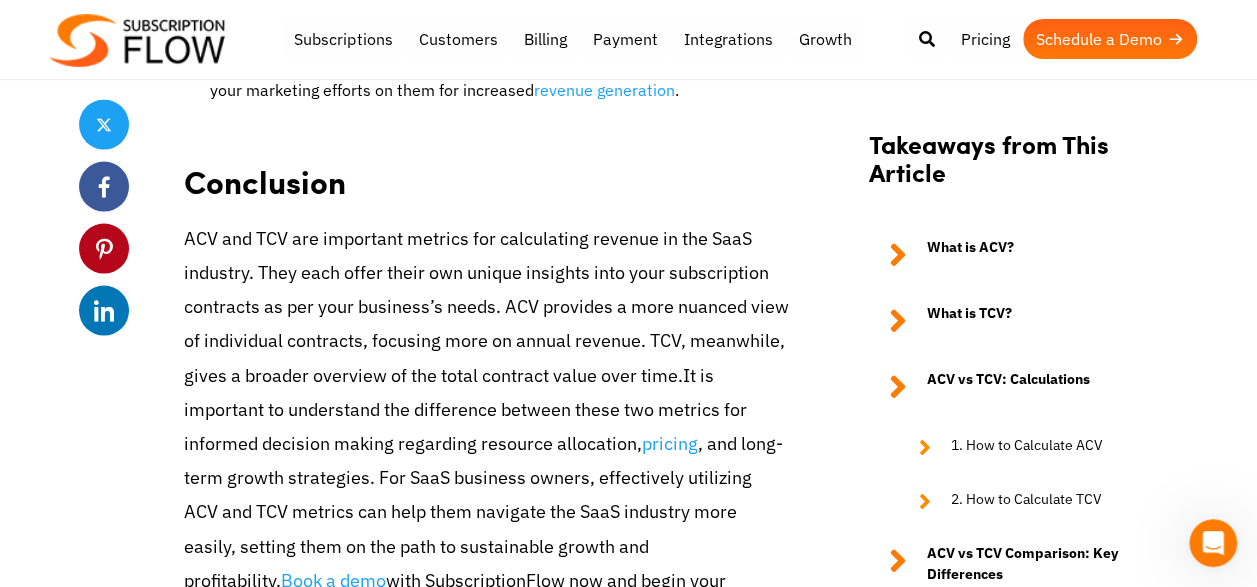 scroll, scrollTop: 5700, scrollLeft: 0, axis: vertical 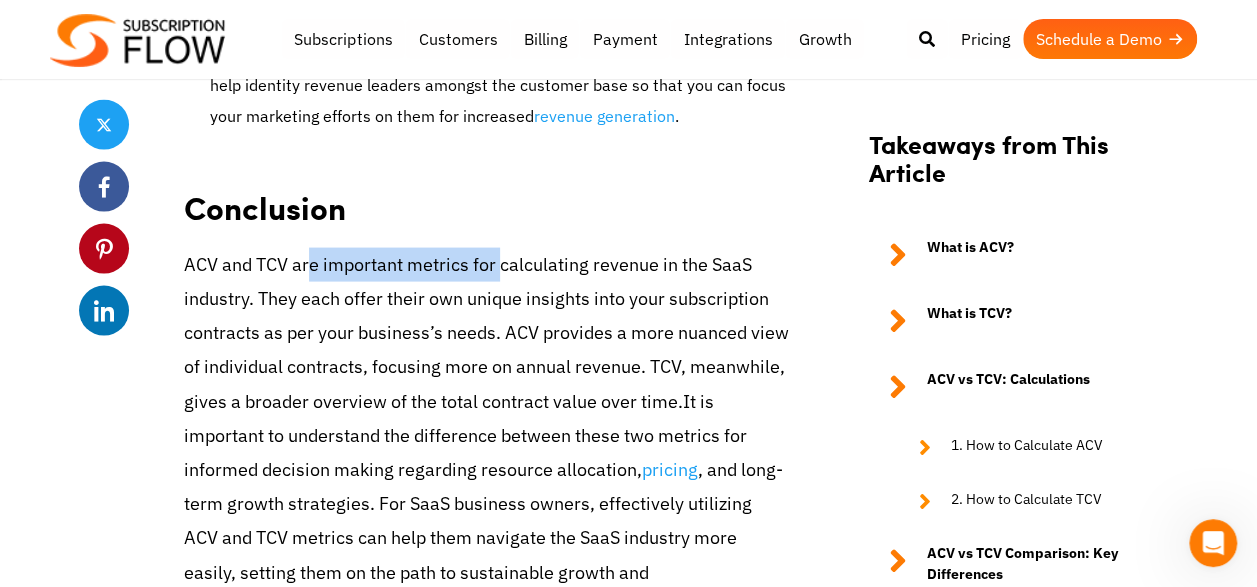 drag, startPoint x: 312, startPoint y: 201, endPoint x: 496, endPoint y: 198, distance: 184.02446 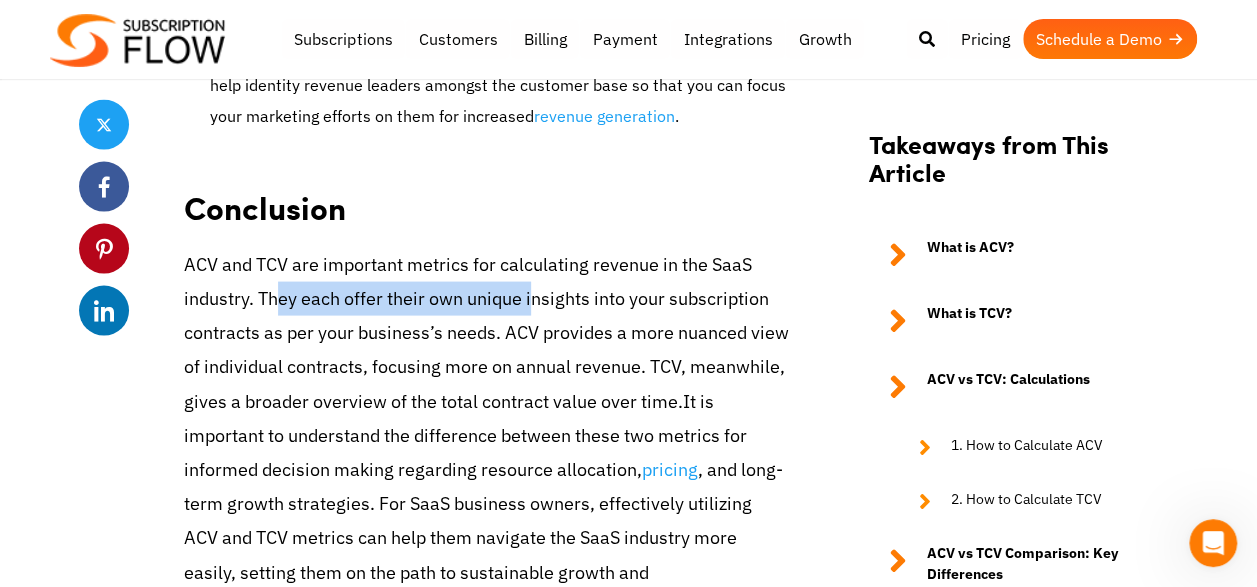 drag, startPoint x: 276, startPoint y: 233, endPoint x: 530, endPoint y: 247, distance: 254.38553 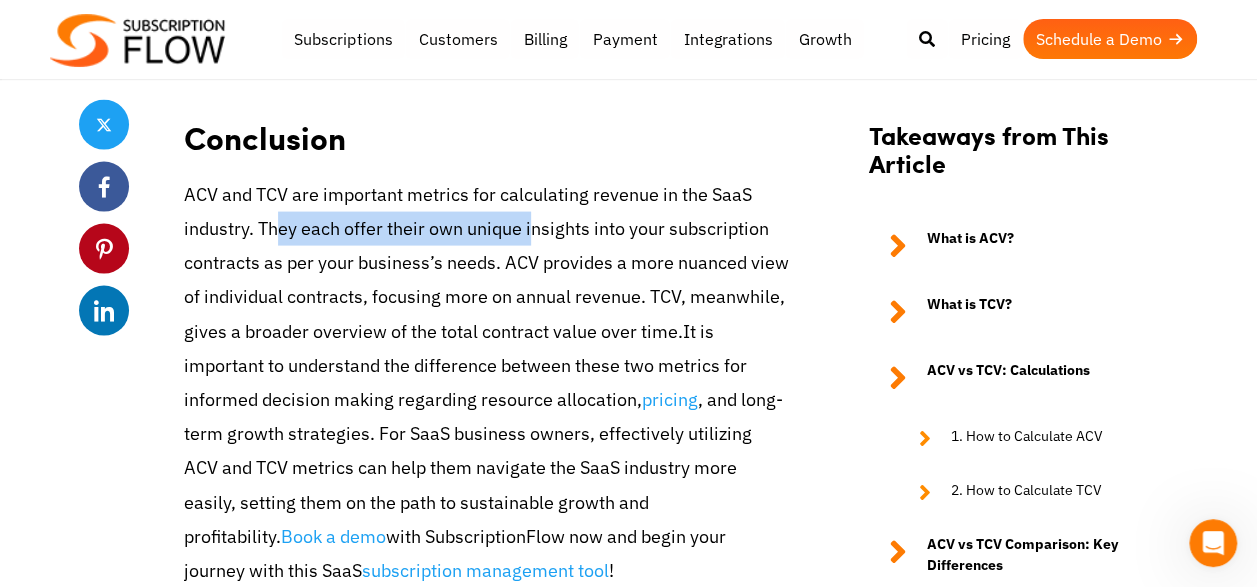 scroll, scrollTop: 5800, scrollLeft: 0, axis: vertical 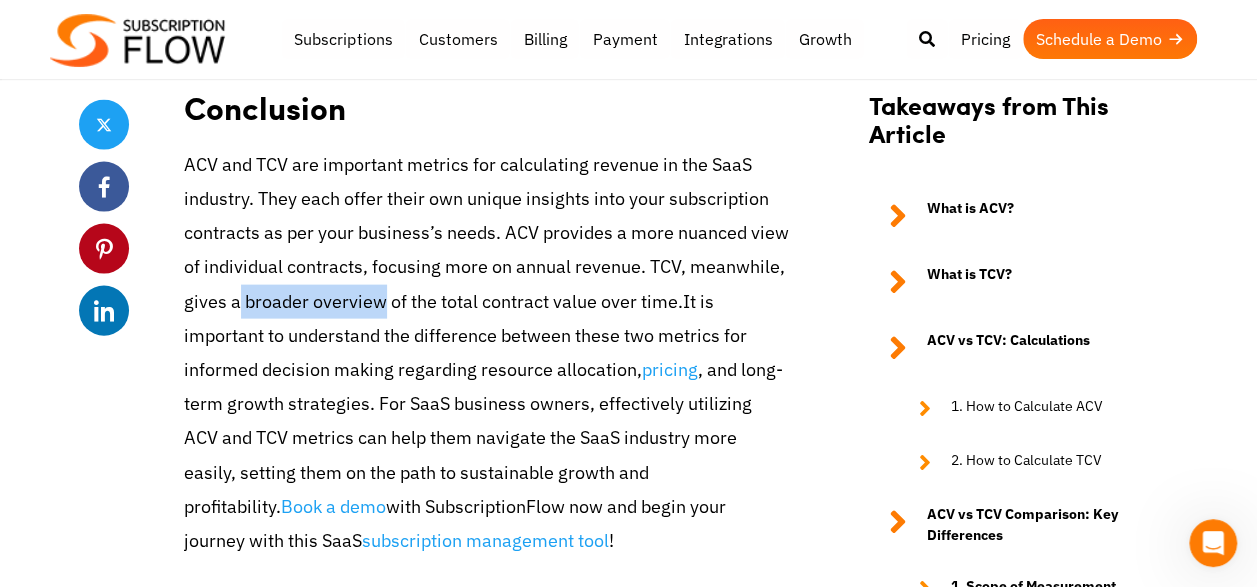 drag, startPoint x: 237, startPoint y: 233, endPoint x: 379, endPoint y: 234, distance: 142.00352 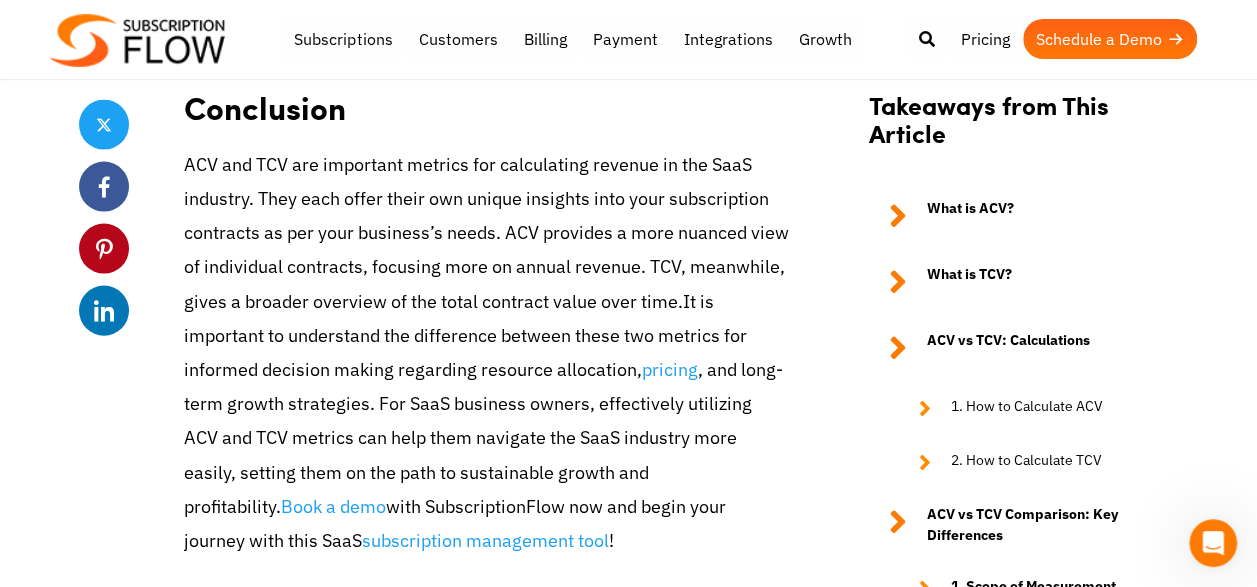 drag, startPoint x: 379, startPoint y: 234, endPoint x: 503, endPoint y: 310, distance: 145.43727 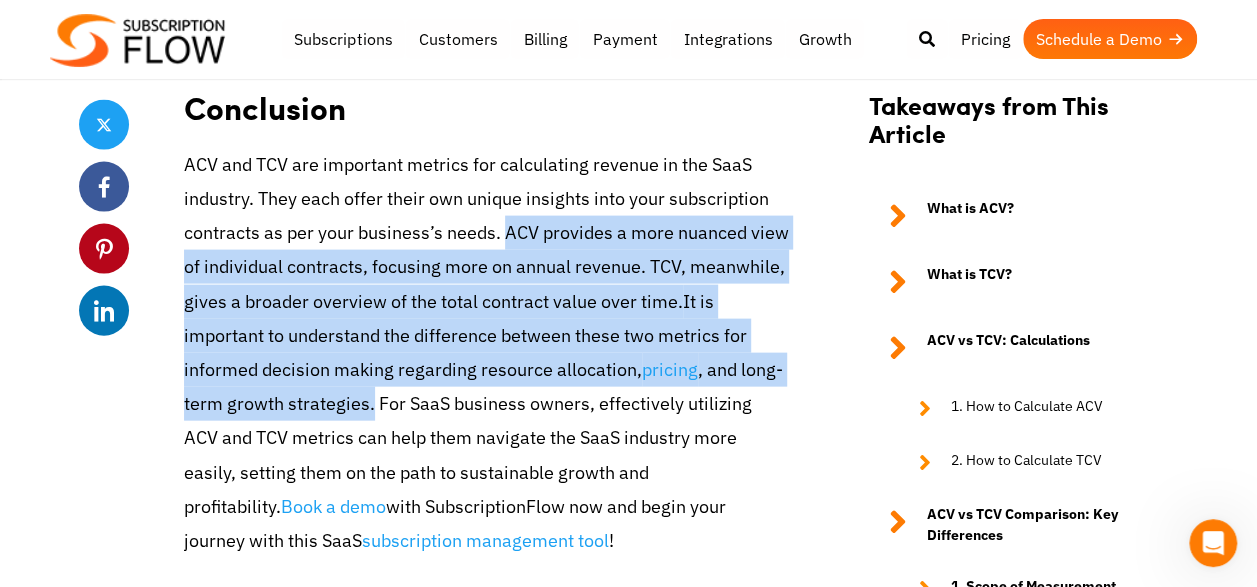 drag, startPoint x: 505, startPoint y: 166, endPoint x: 372, endPoint y: 350, distance: 227.03523 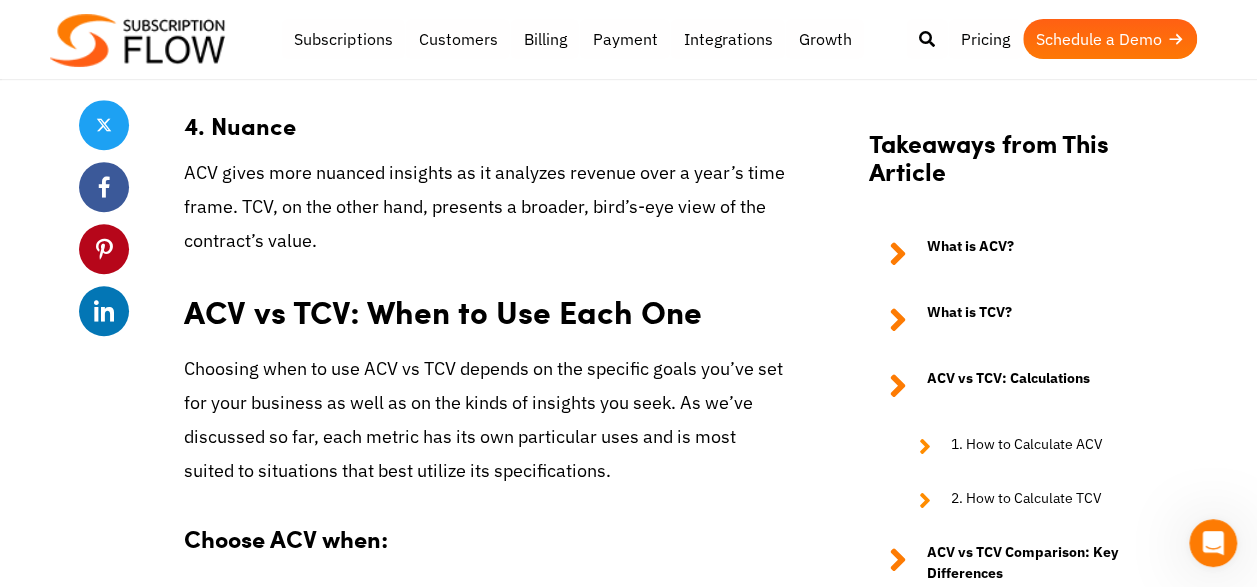 scroll, scrollTop: 4432, scrollLeft: 0, axis: vertical 